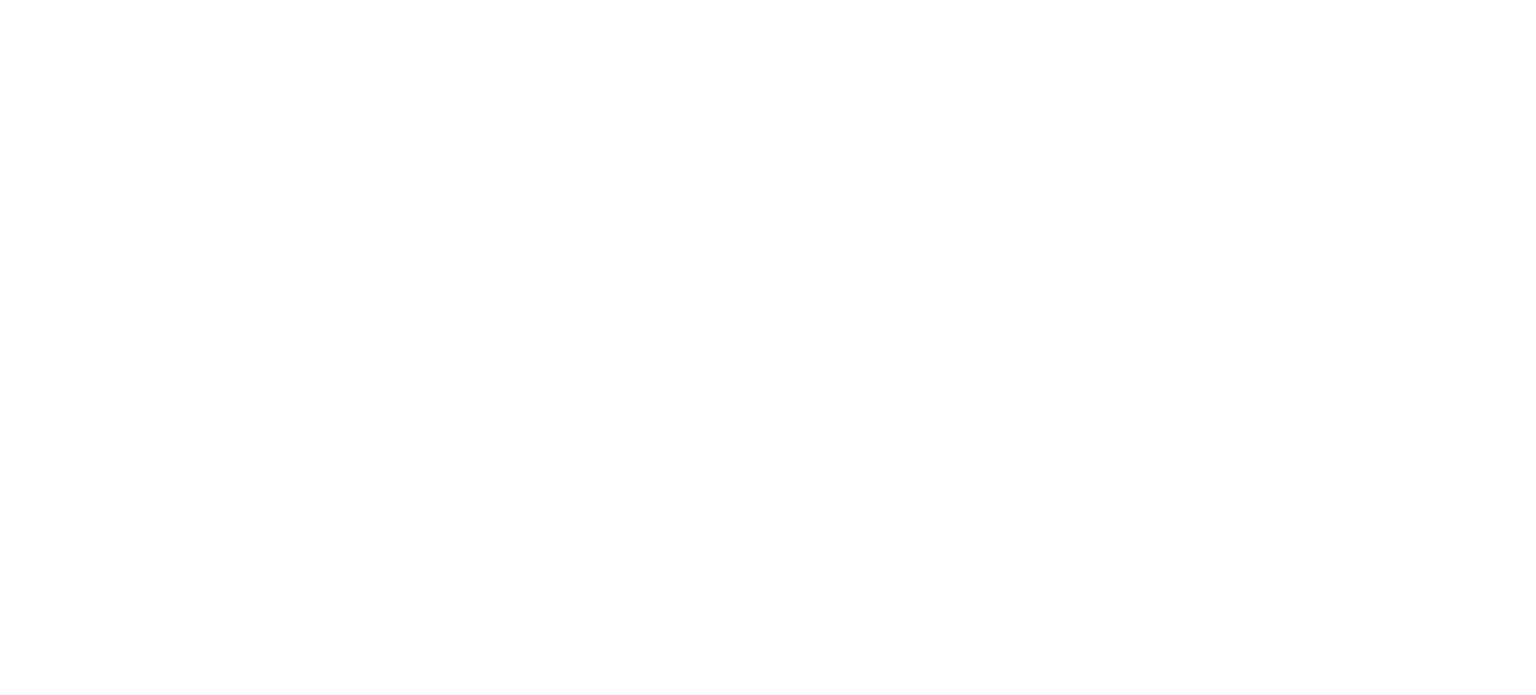 scroll, scrollTop: 0, scrollLeft: 0, axis: both 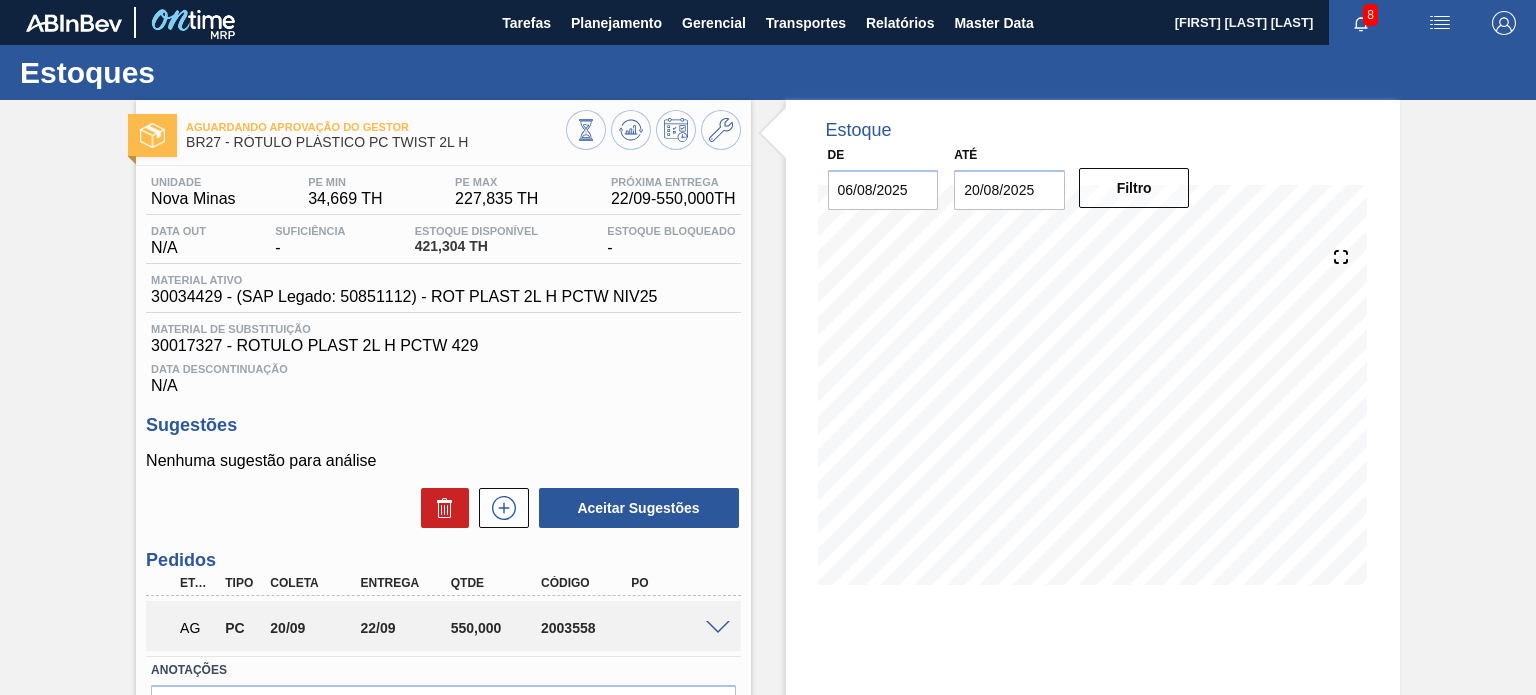 click on "20/08/2025" at bounding box center (1009, 190) 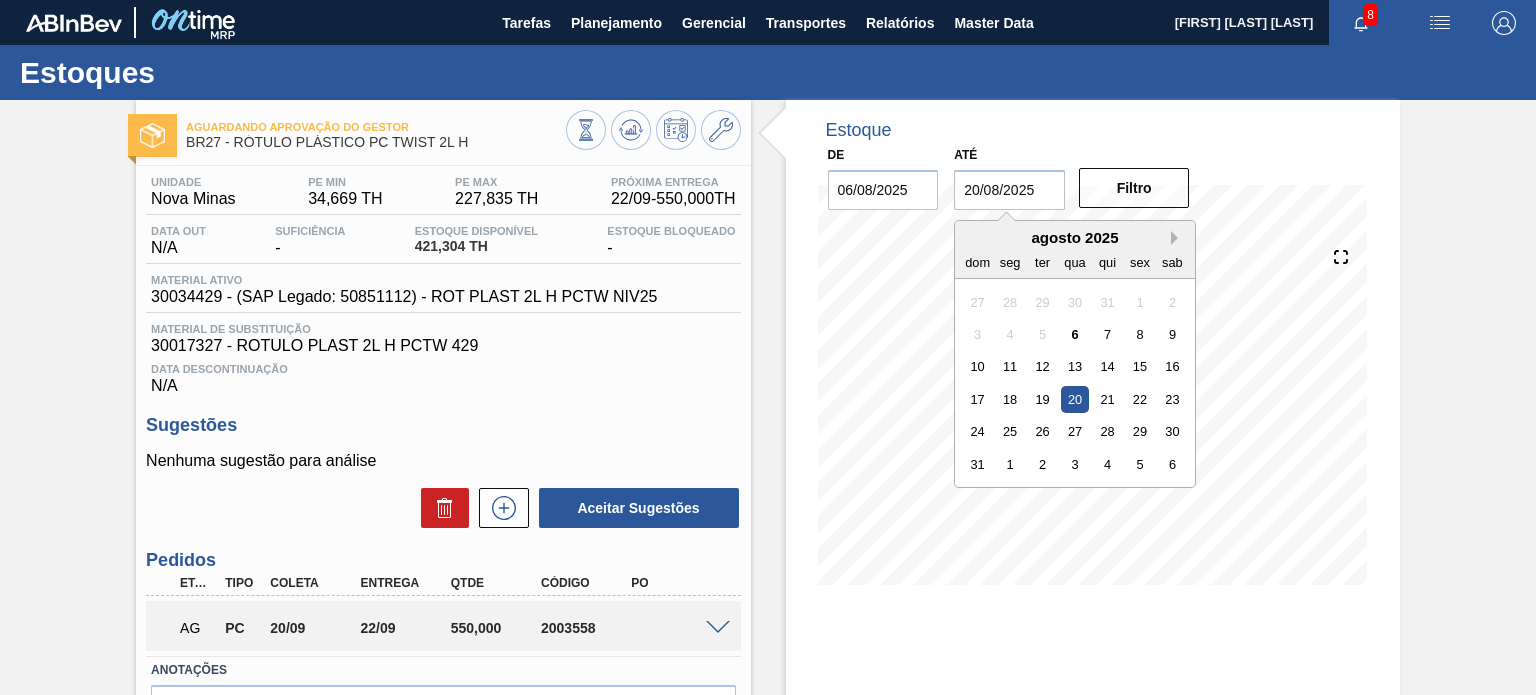 click on "Next Month" at bounding box center (1178, 238) 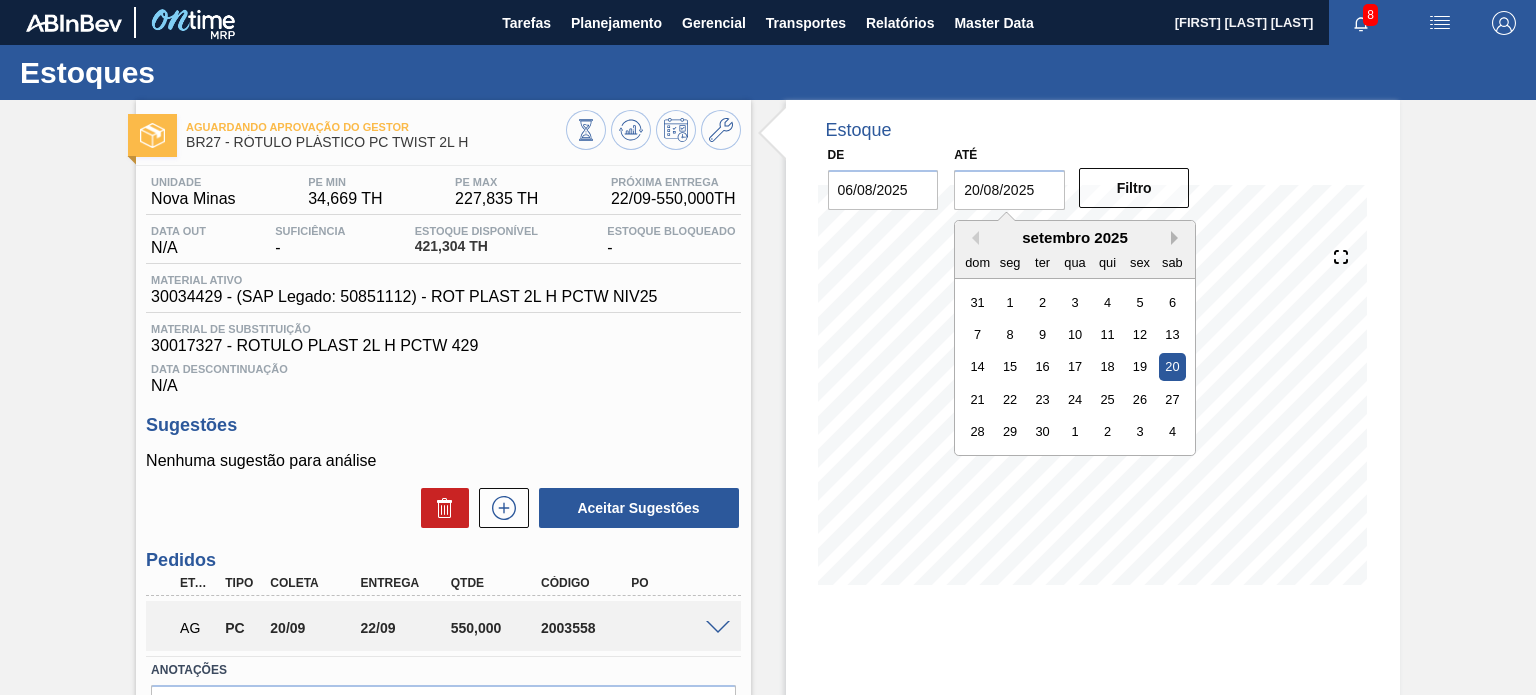 click on "Next Month" at bounding box center (1178, 238) 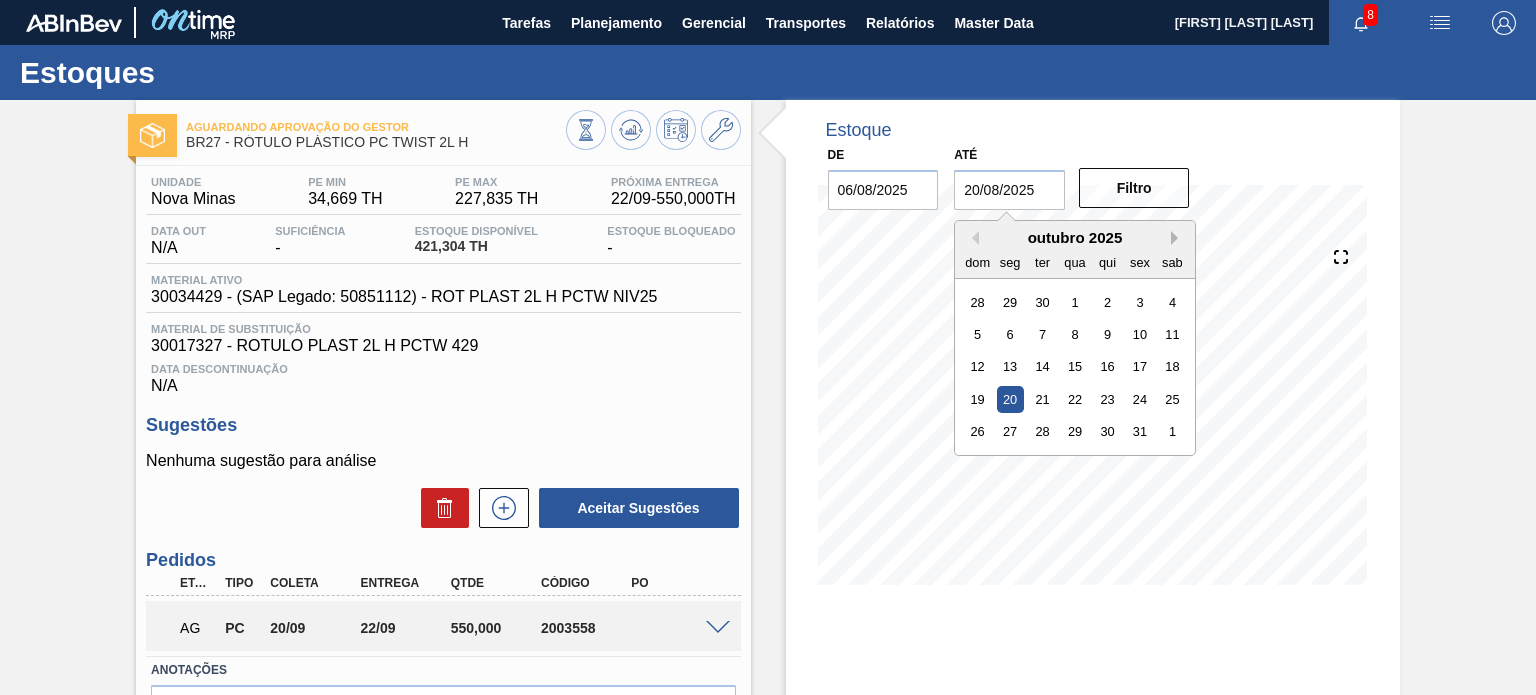 click on "Next Month" at bounding box center [1178, 238] 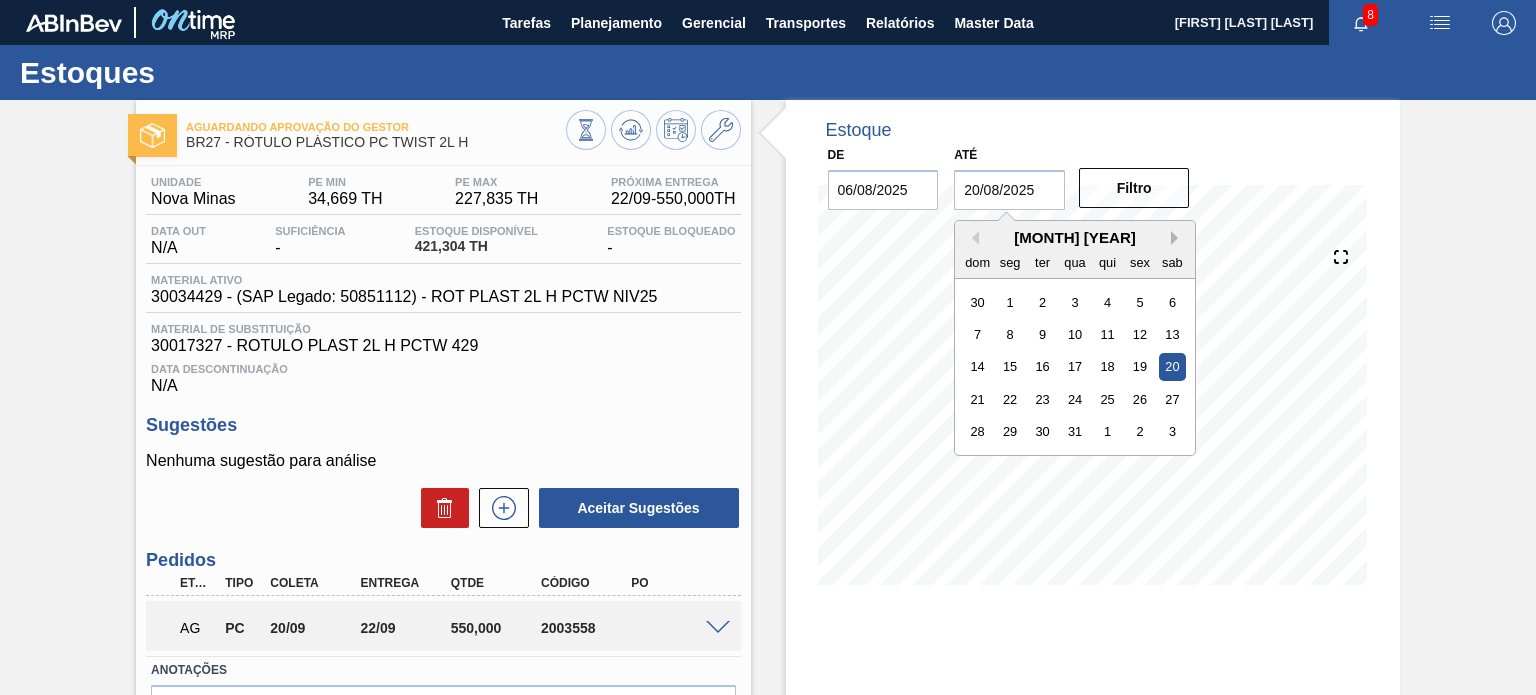 click on "Next Month" at bounding box center [1178, 238] 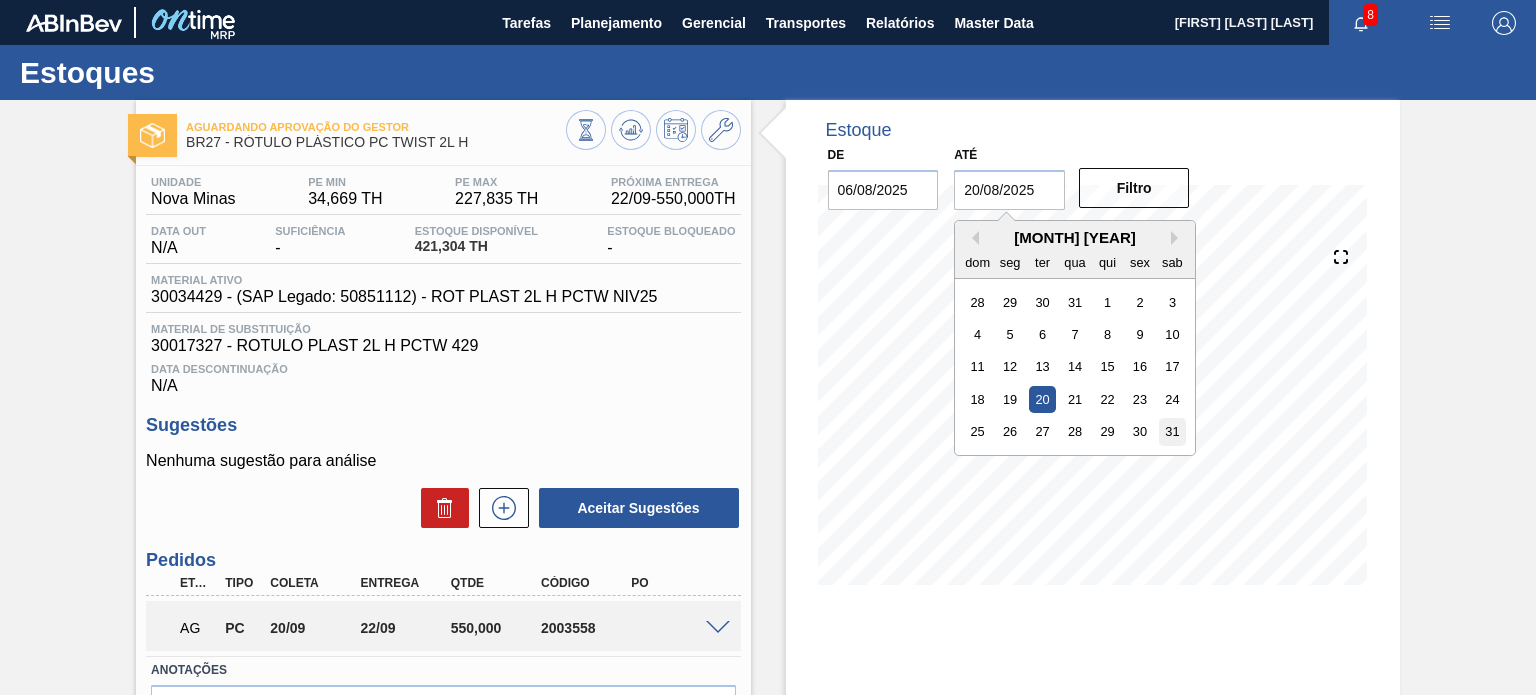 click on "31" at bounding box center (1172, 431) 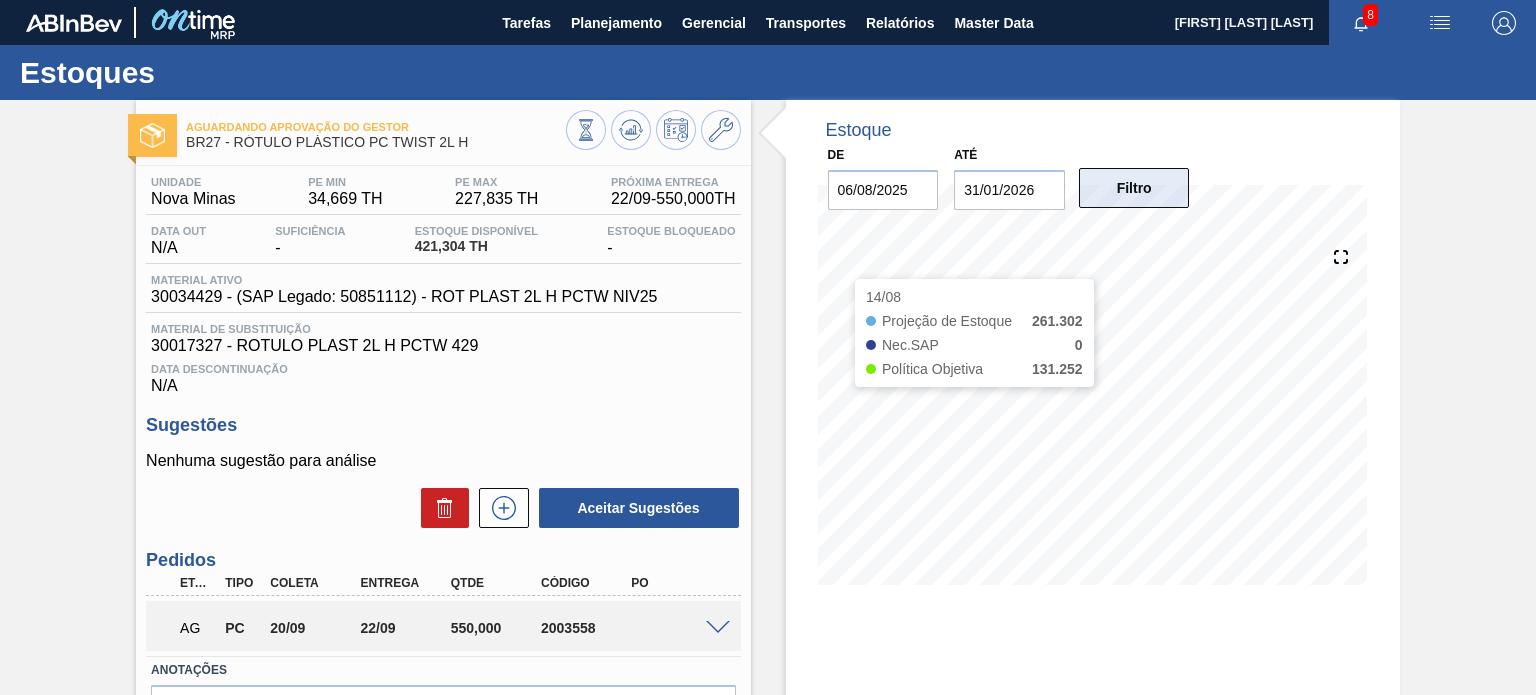 click on "Filtro" at bounding box center (1134, 188) 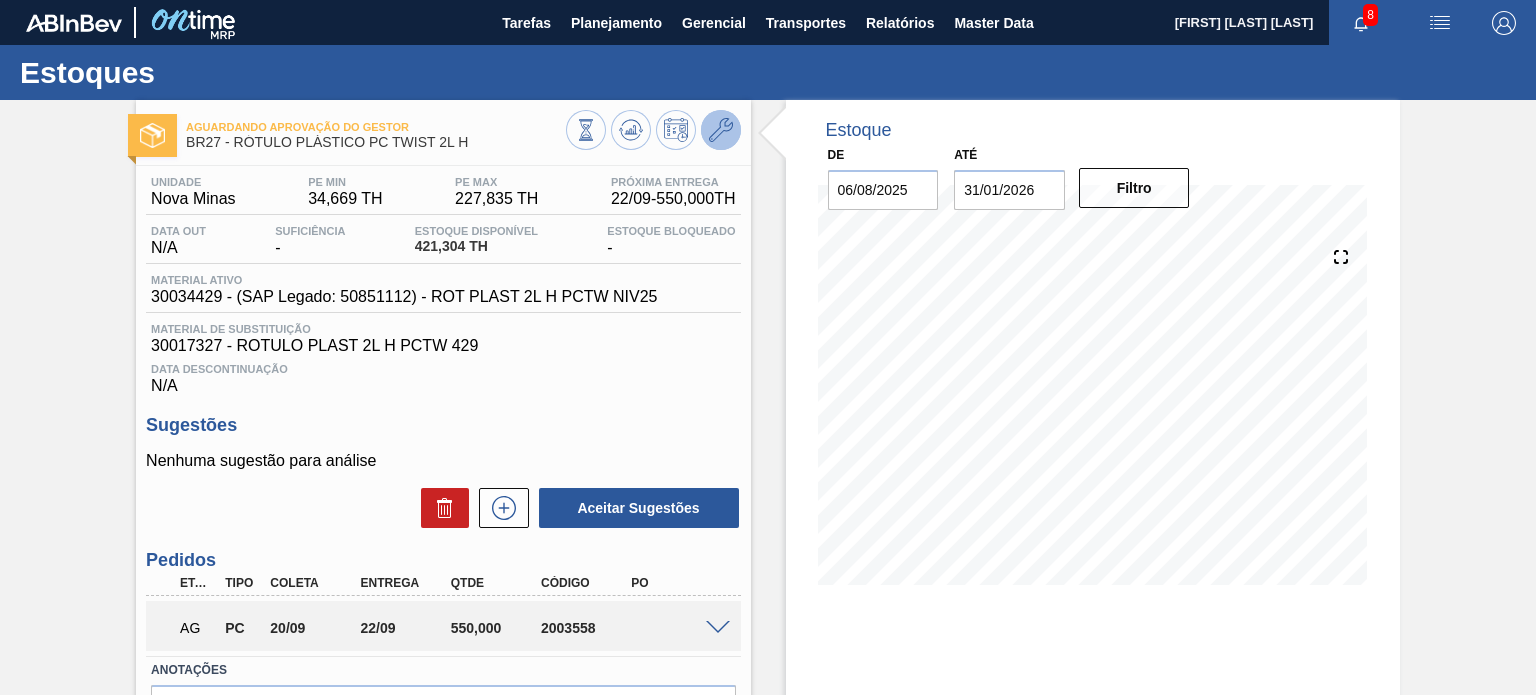click at bounding box center [721, 130] 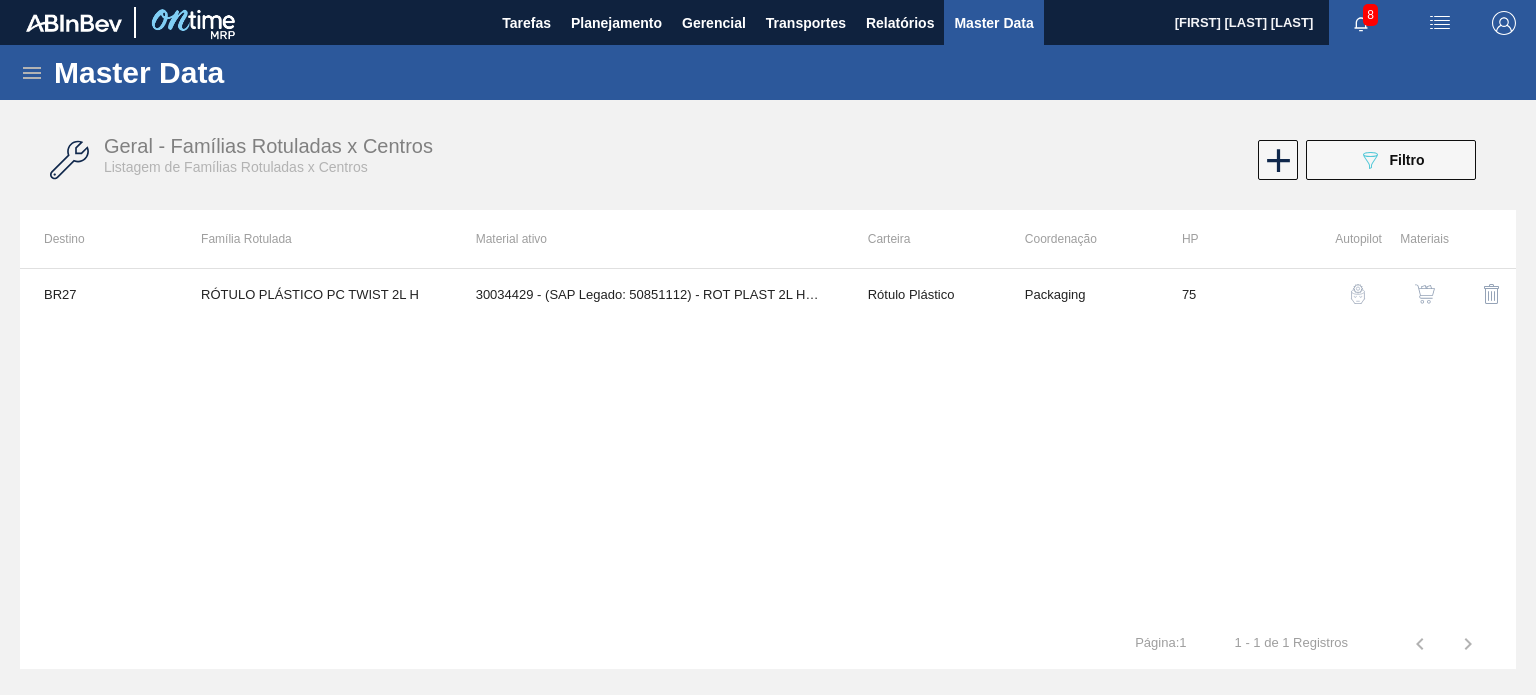 click at bounding box center [1425, 294] 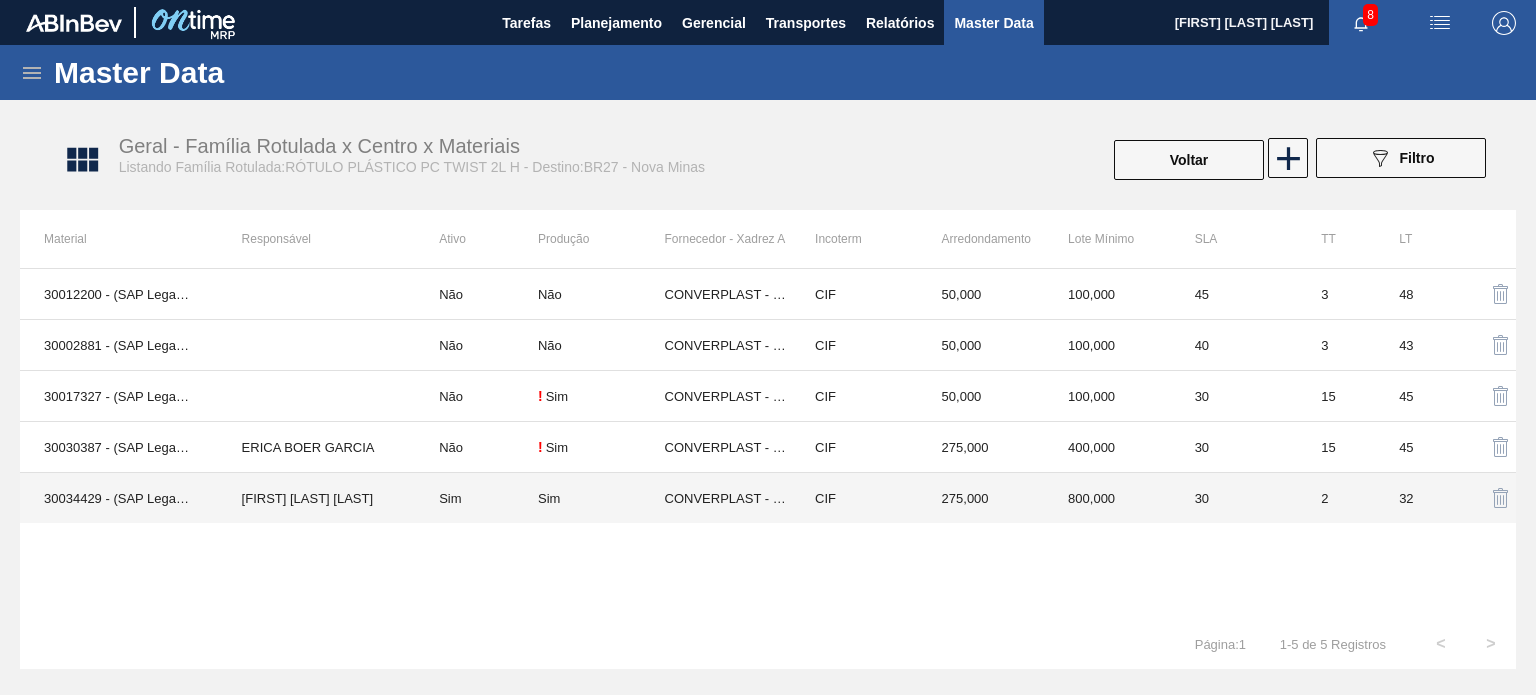 click on "800,000" at bounding box center (1107, 498) 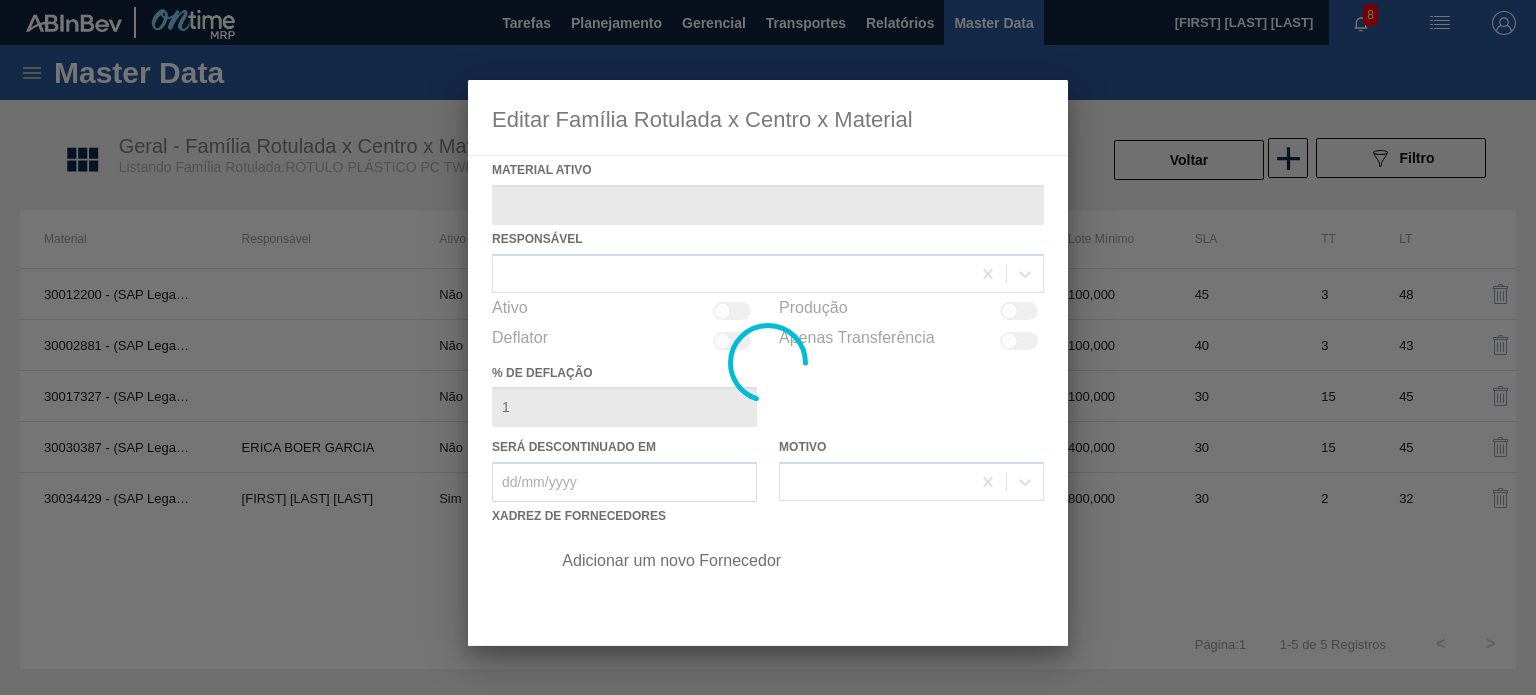 type on "30034429 - (SAP Legado: 50851112) - ROT PLAST 2L H PCTW NIV25" 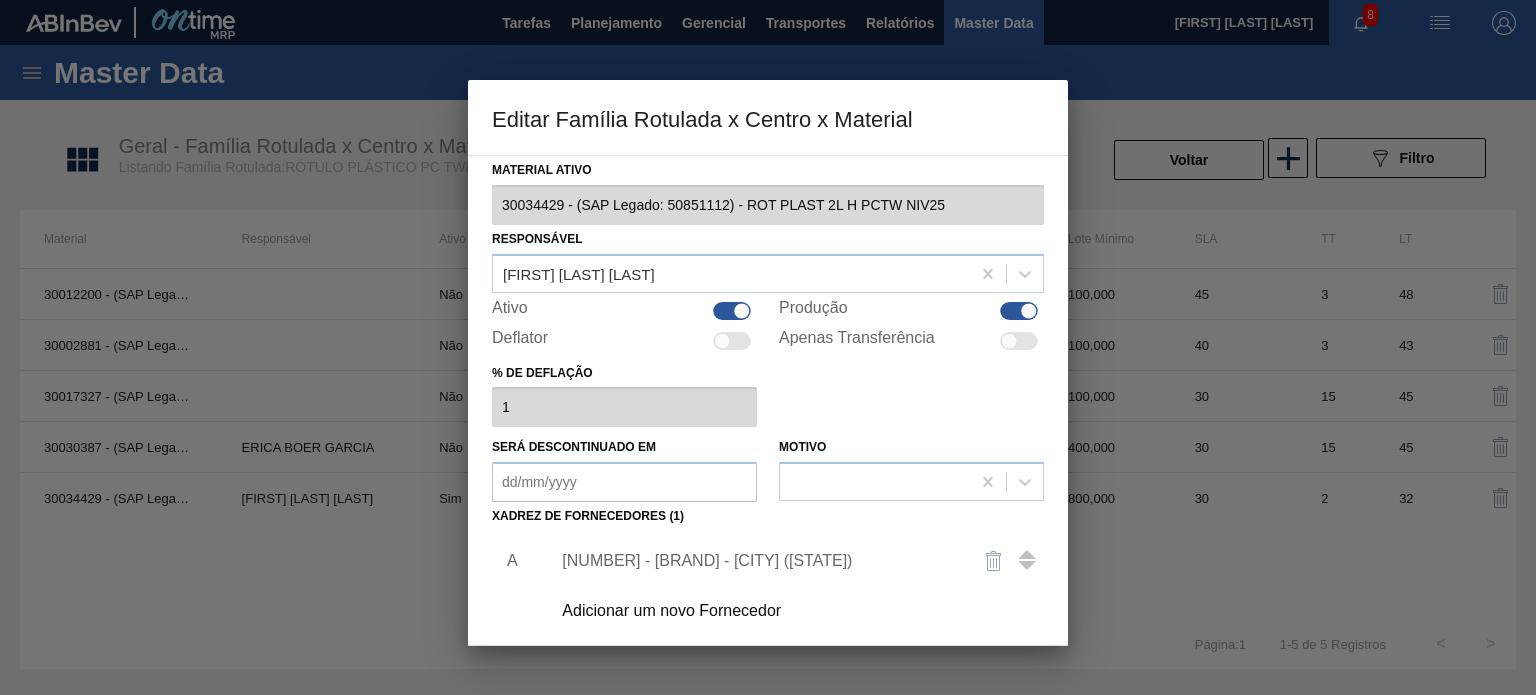 click on "290872 - CONVERPLAST - GUARULHOS (SP)" at bounding box center (791, 561) 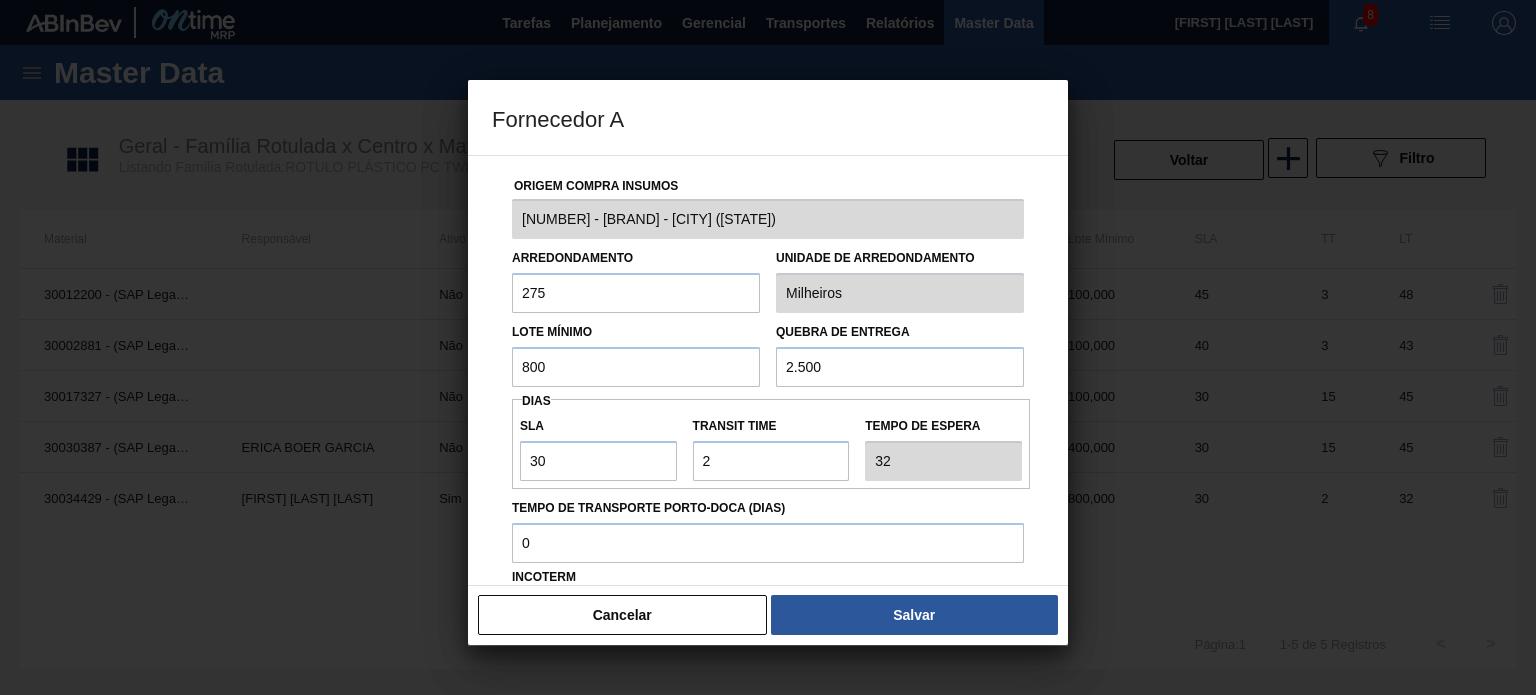 click on "800" at bounding box center [636, 367] 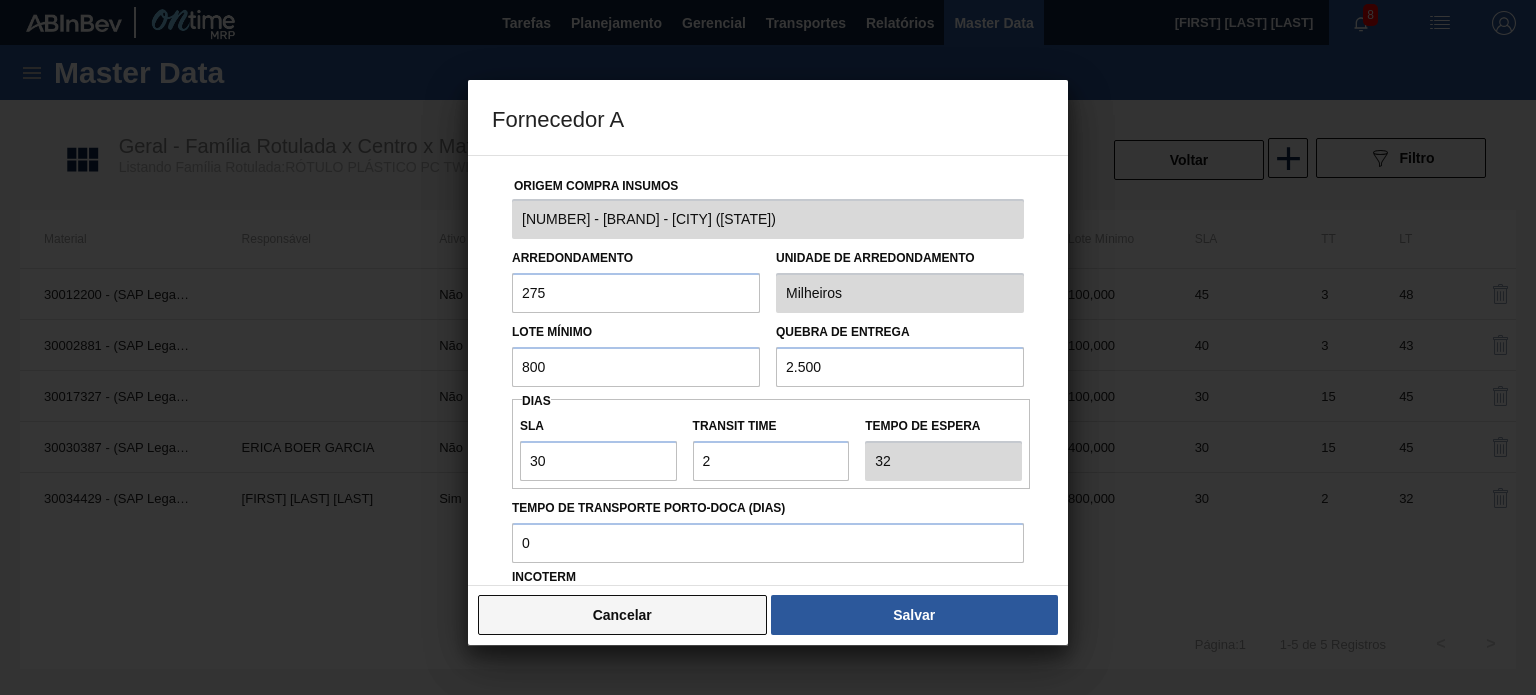 click on "Cancelar" at bounding box center [622, 615] 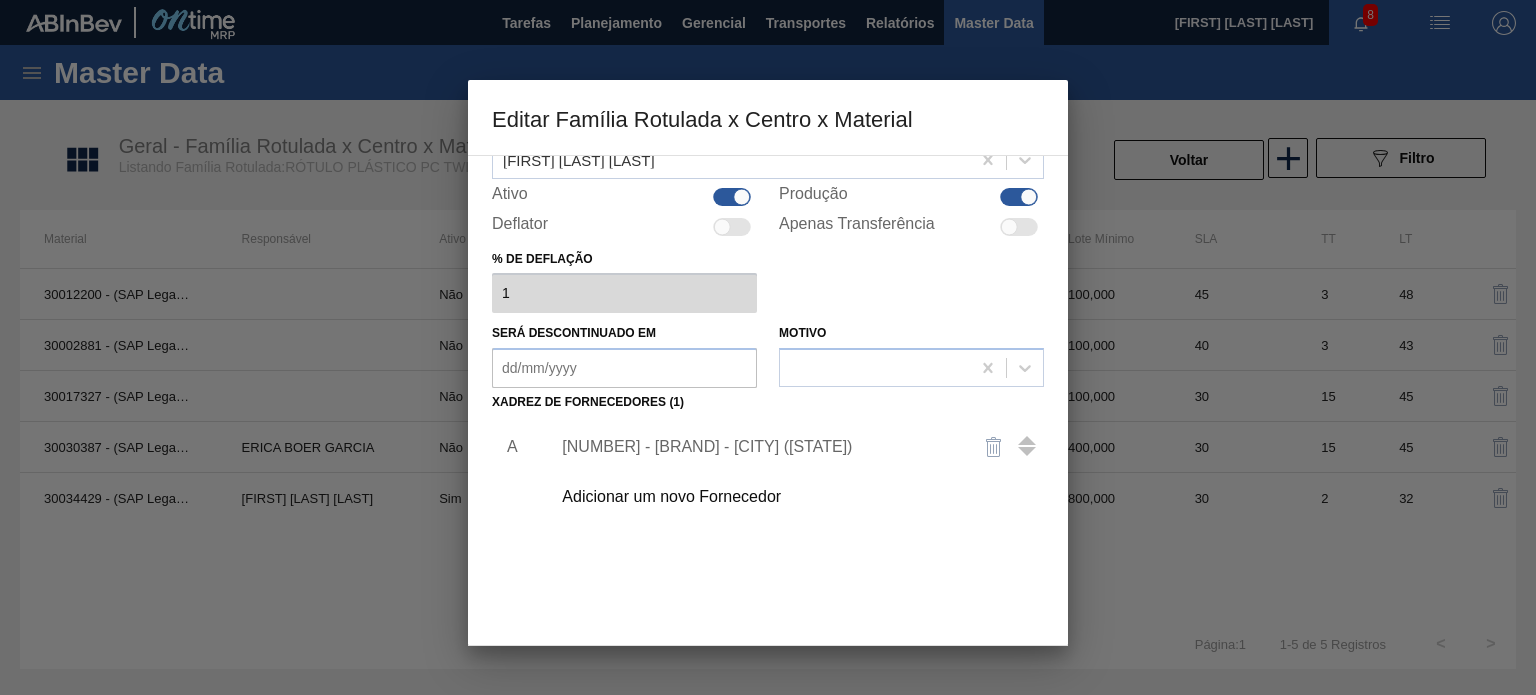 scroll, scrollTop: 204, scrollLeft: 0, axis: vertical 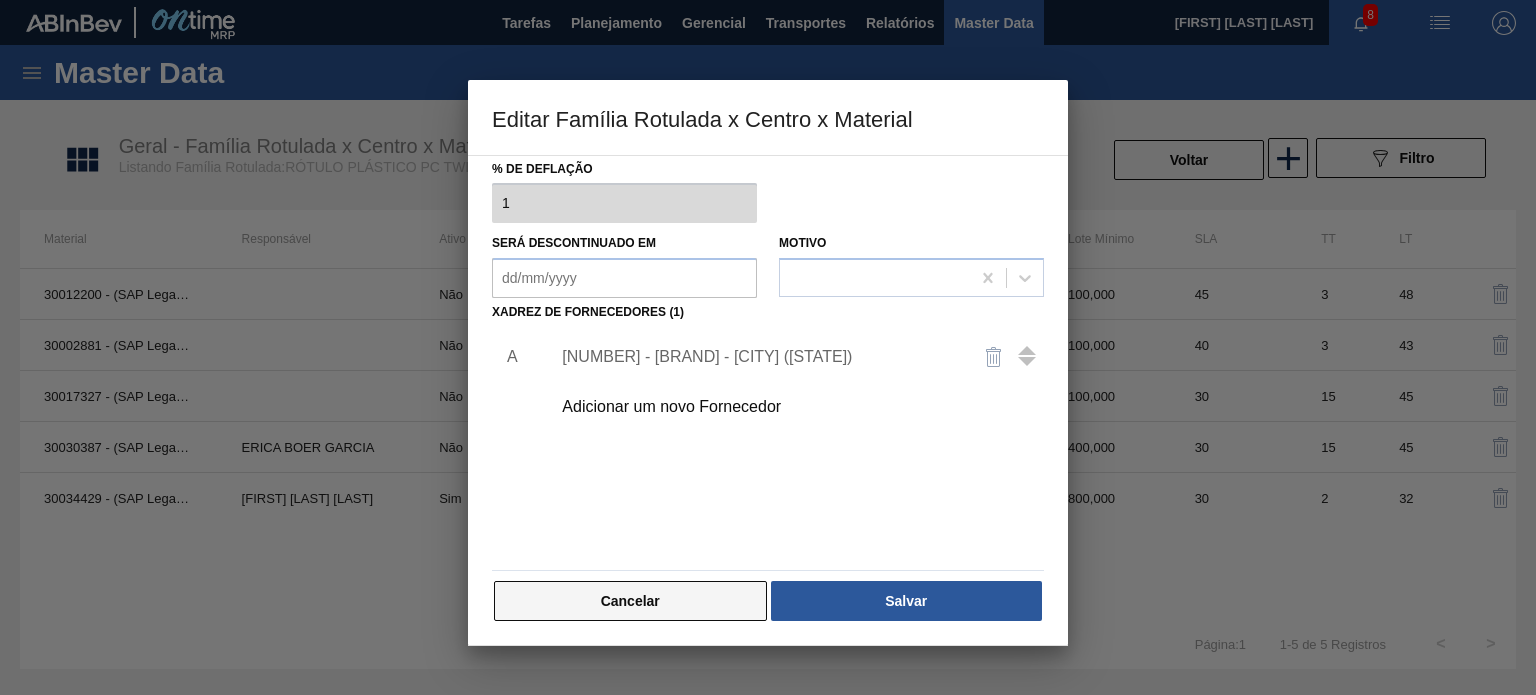 click on "Cancelar" at bounding box center (630, 601) 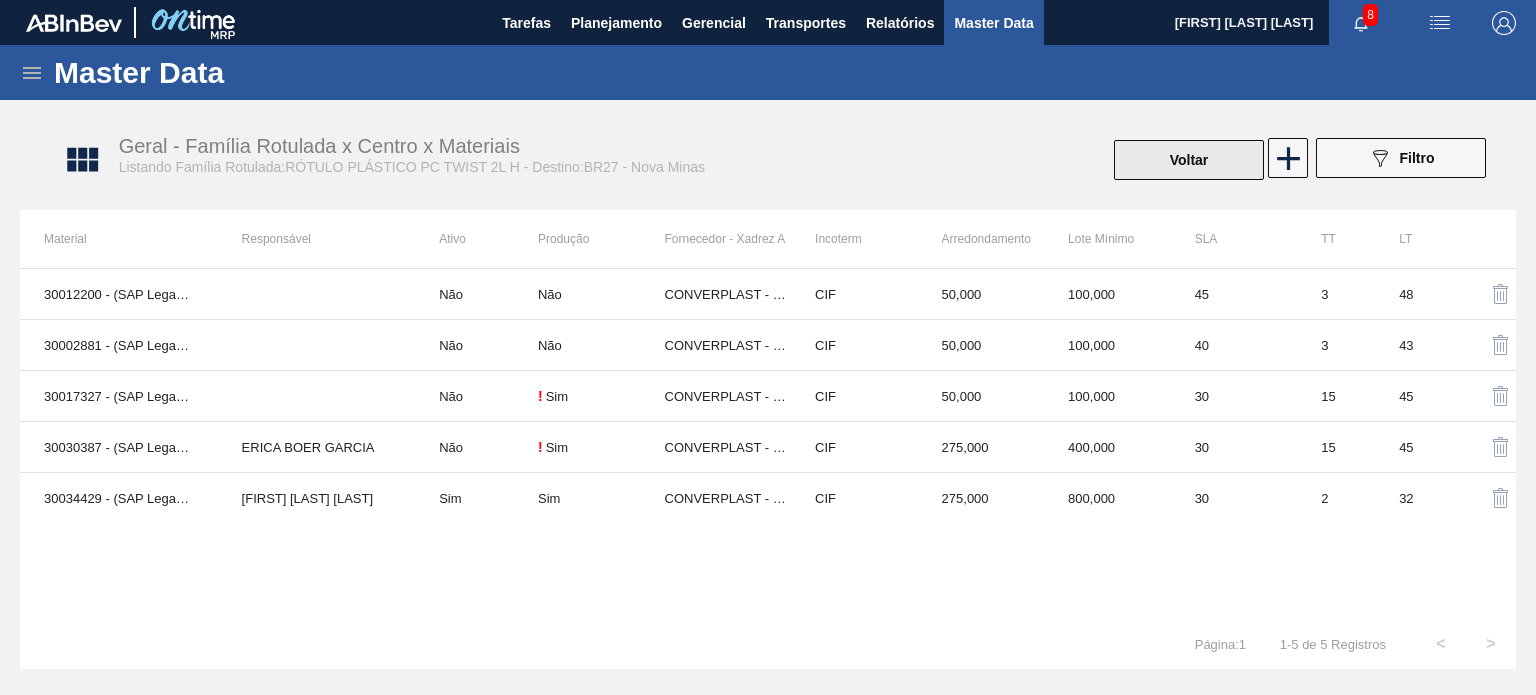 click on "Voltar" at bounding box center [1189, 160] 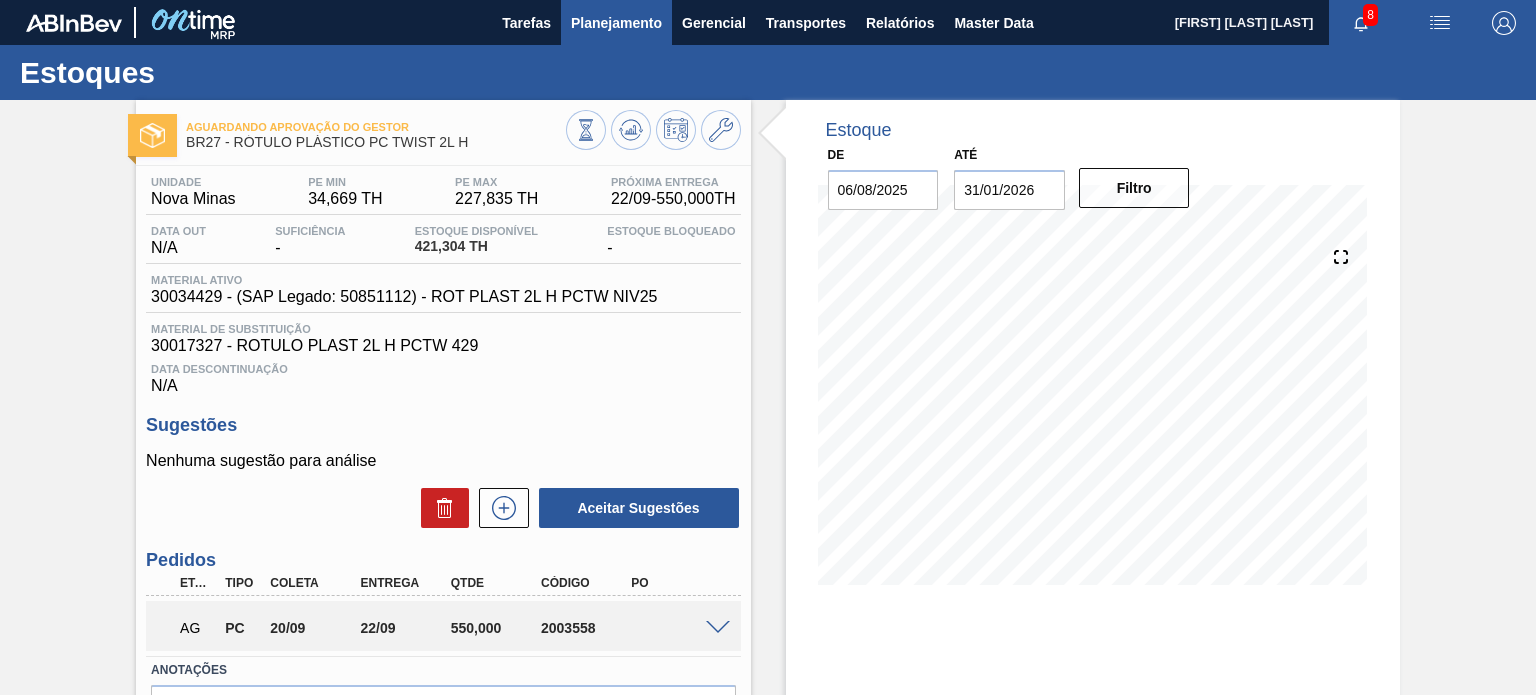 click on "Planejamento" at bounding box center [616, 23] 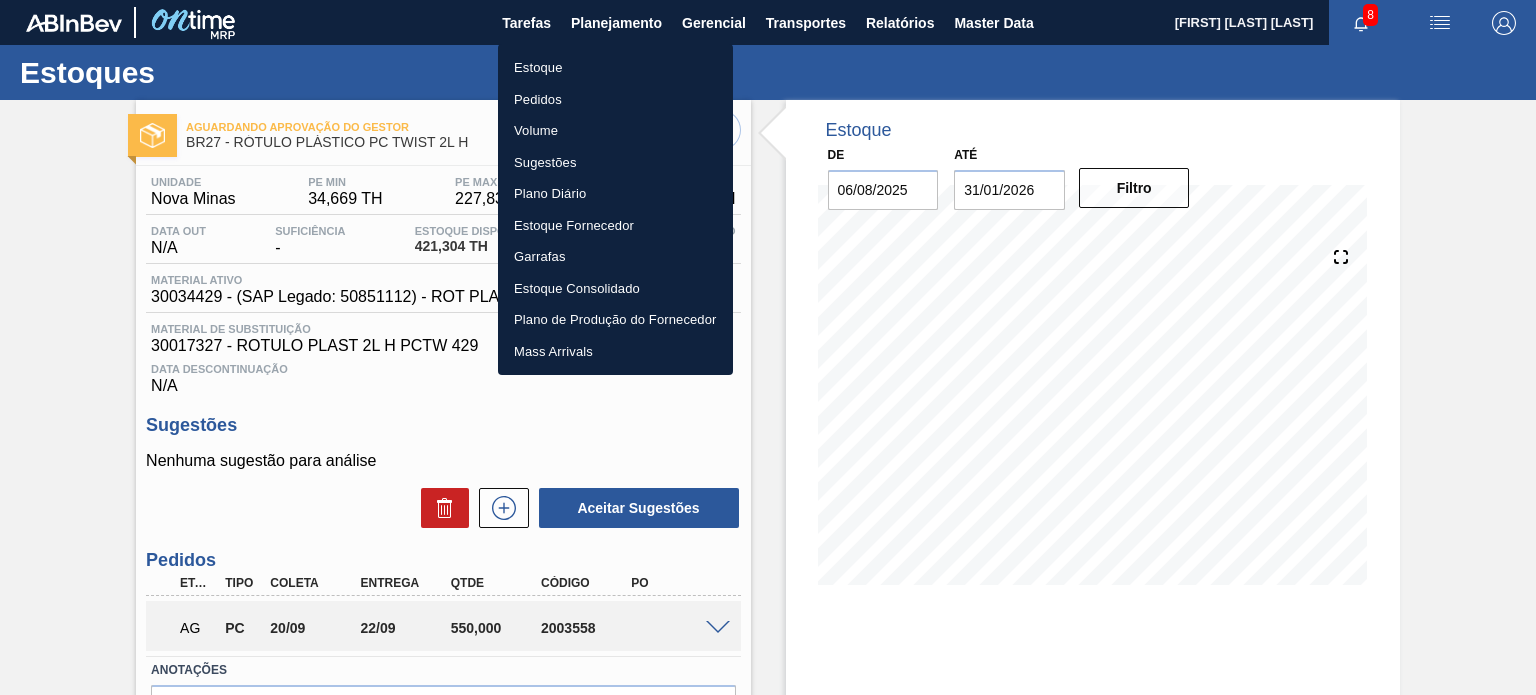 click on "Estoque" at bounding box center [615, 68] 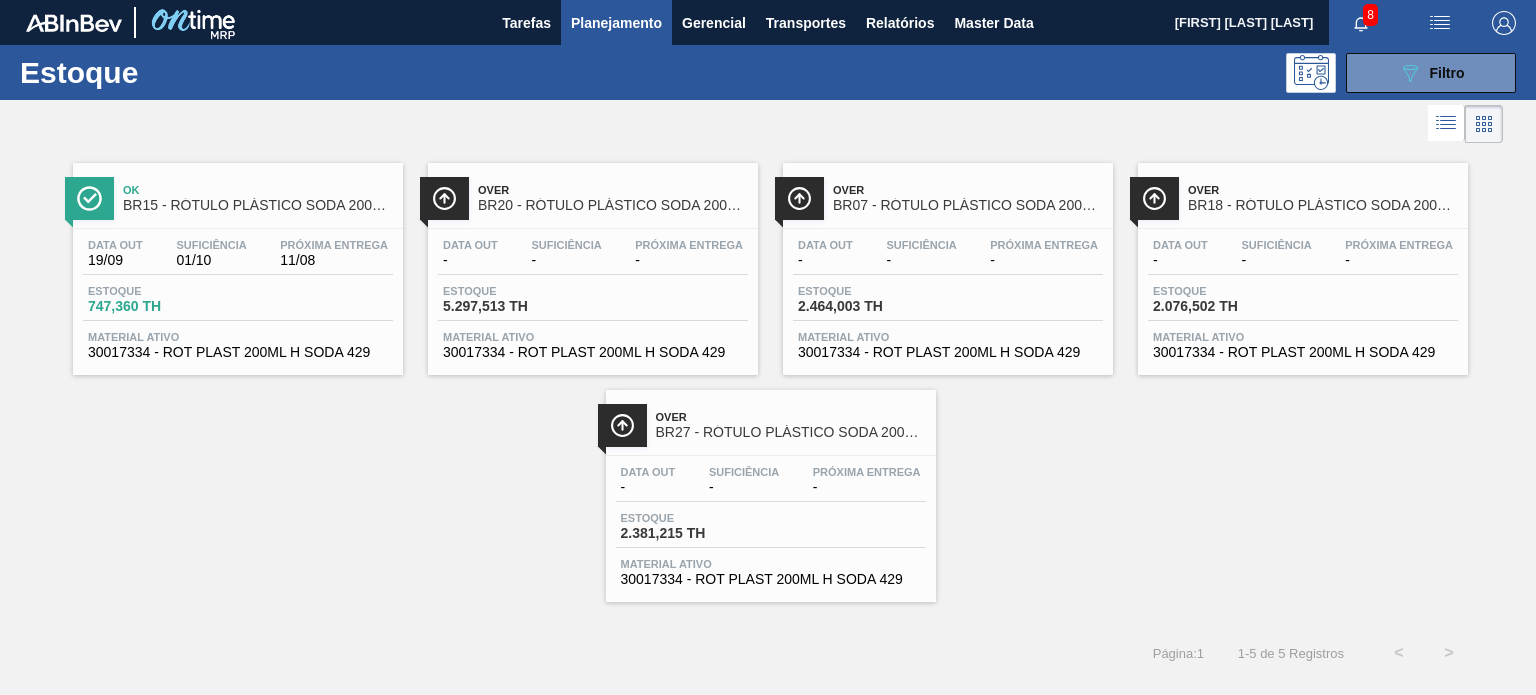 click on "Planejamento" at bounding box center (616, 23) 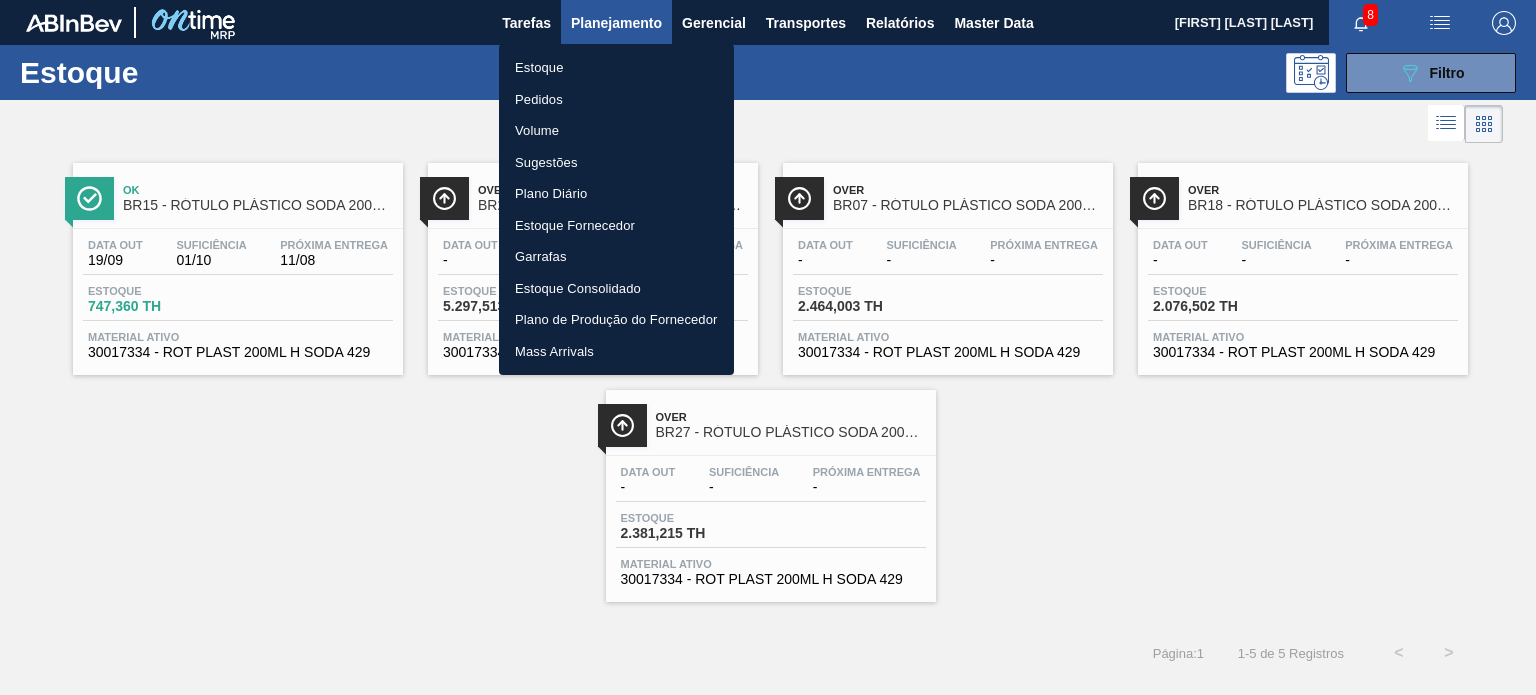 click on "Pedidos" at bounding box center (616, 100) 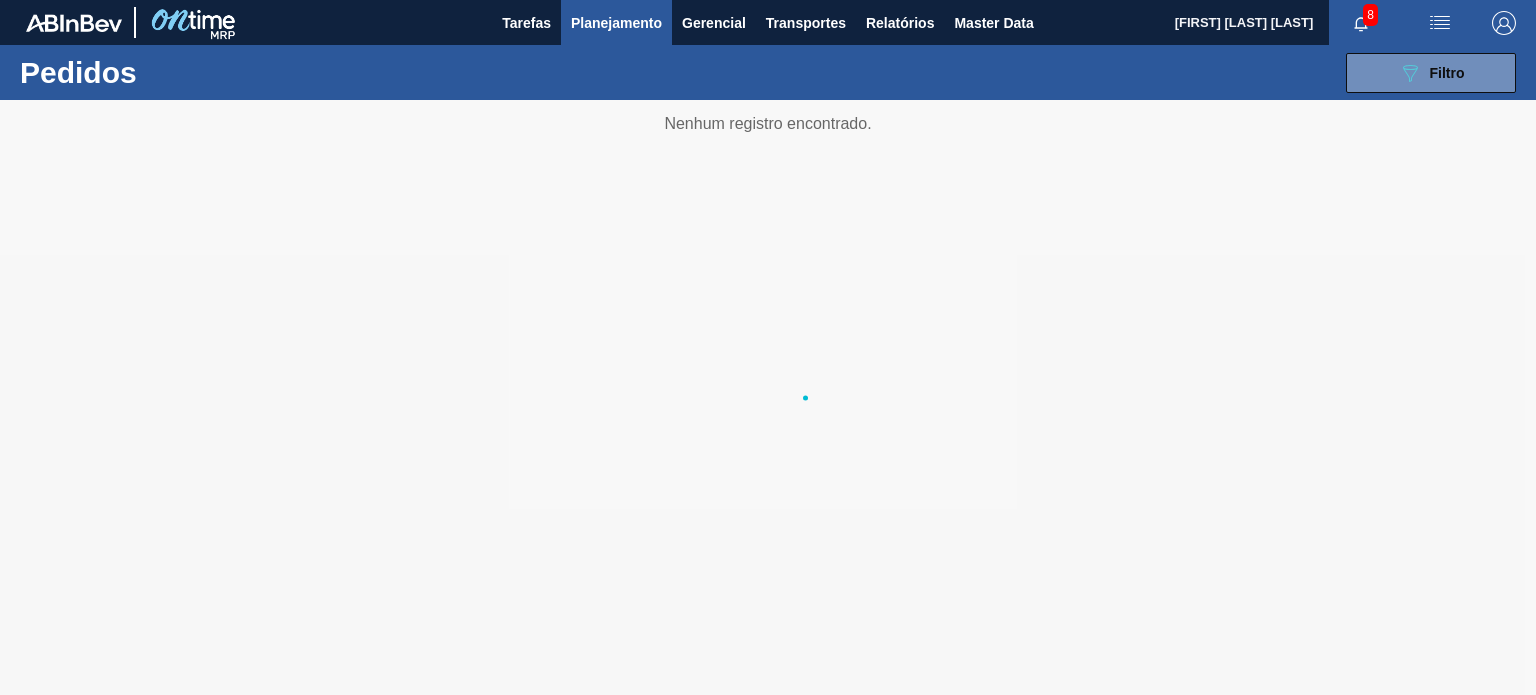 type 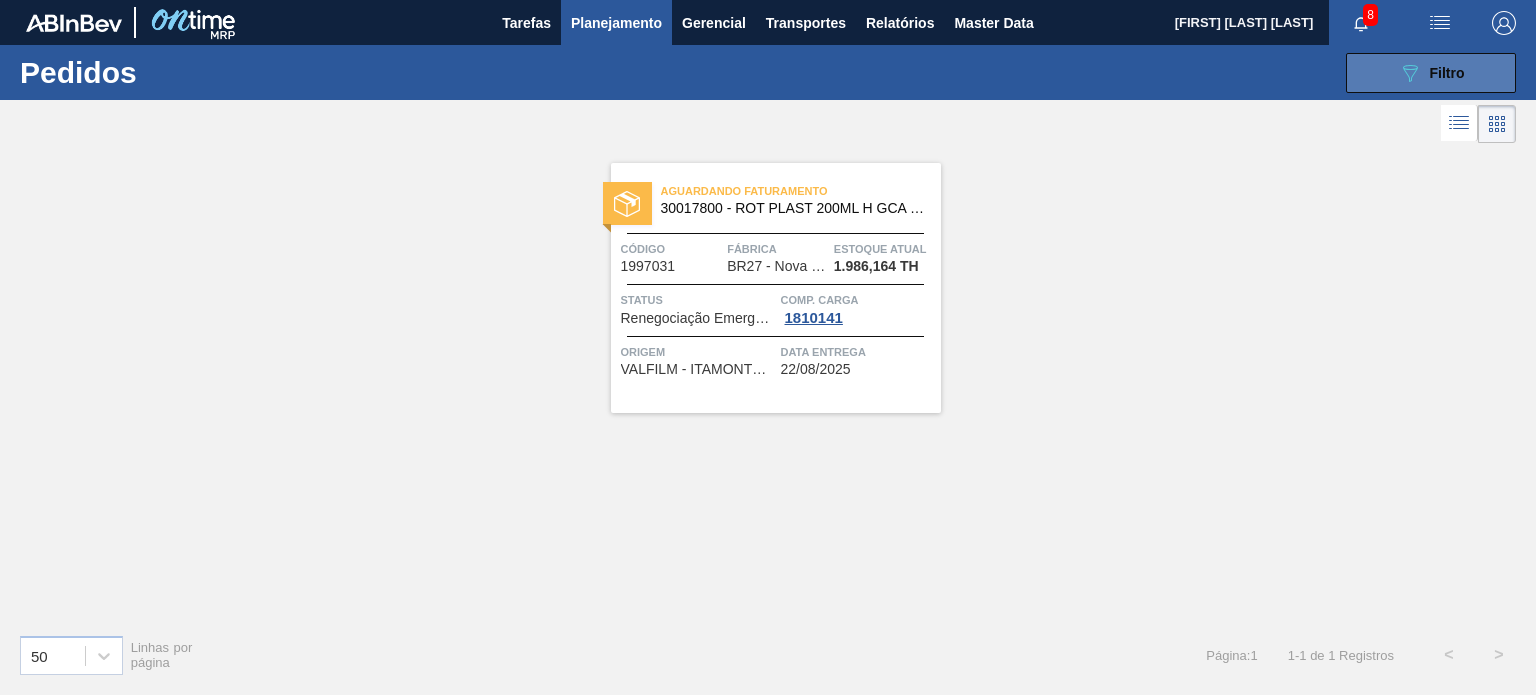 click on "089F7B8B-B2A5-4AFE-B5C0-19BA573D28AC Filtro" at bounding box center (1431, 73) 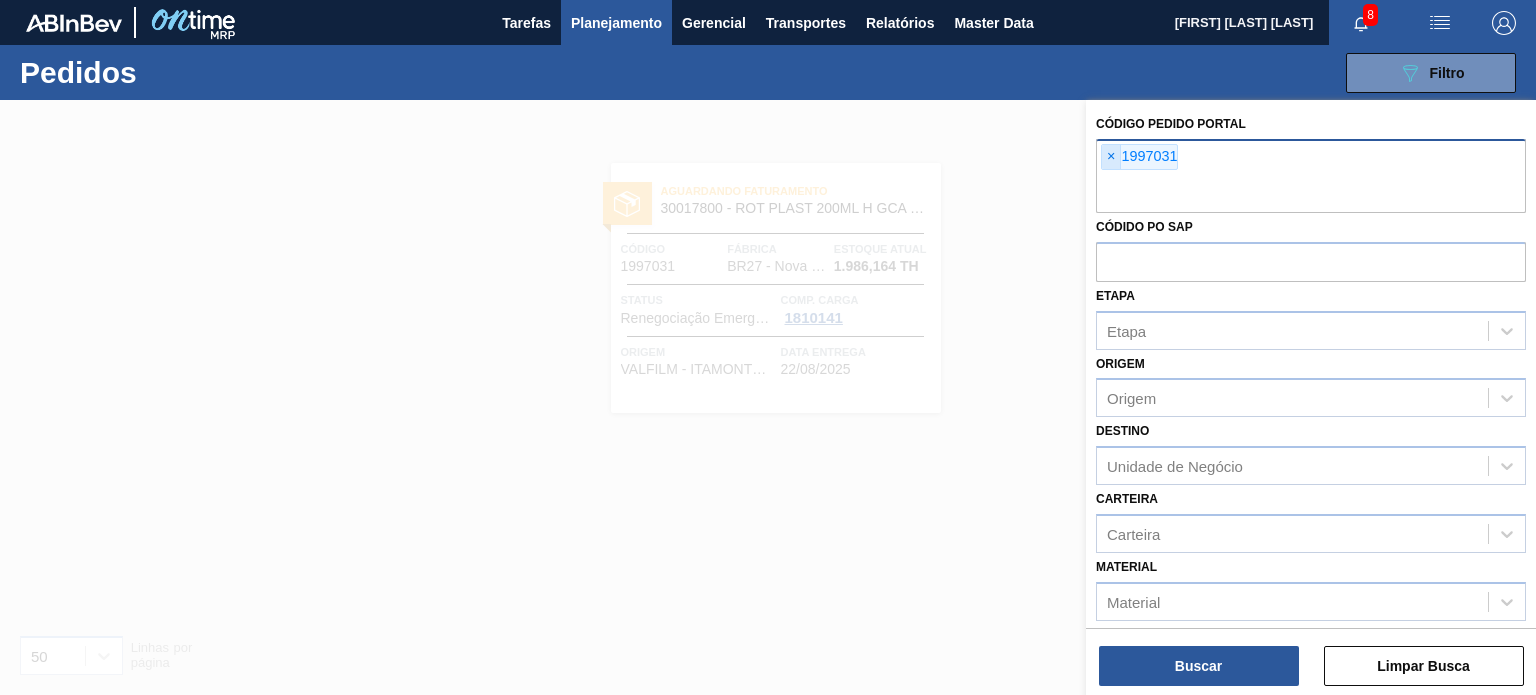 click on "×" at bounding box center [1111, 157] 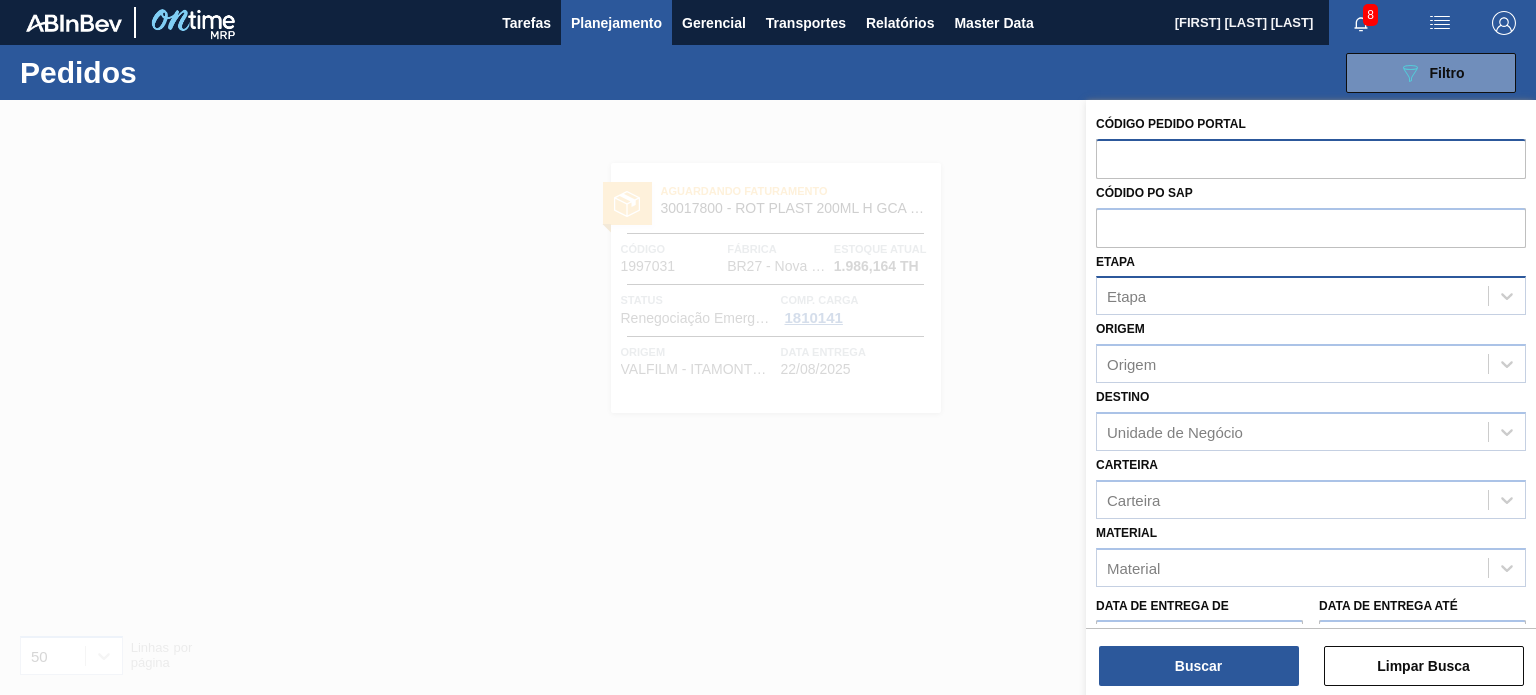 paste on "1959849" 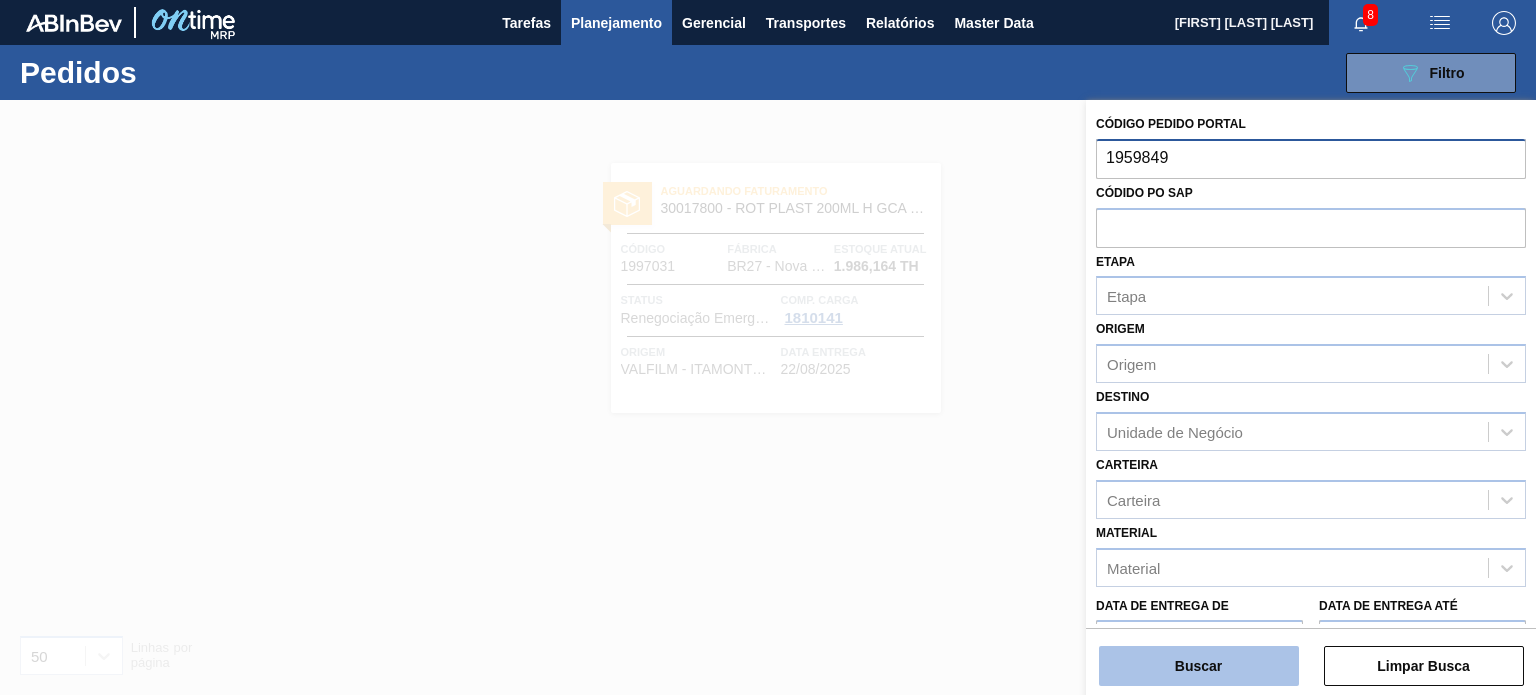 type on "1959849" 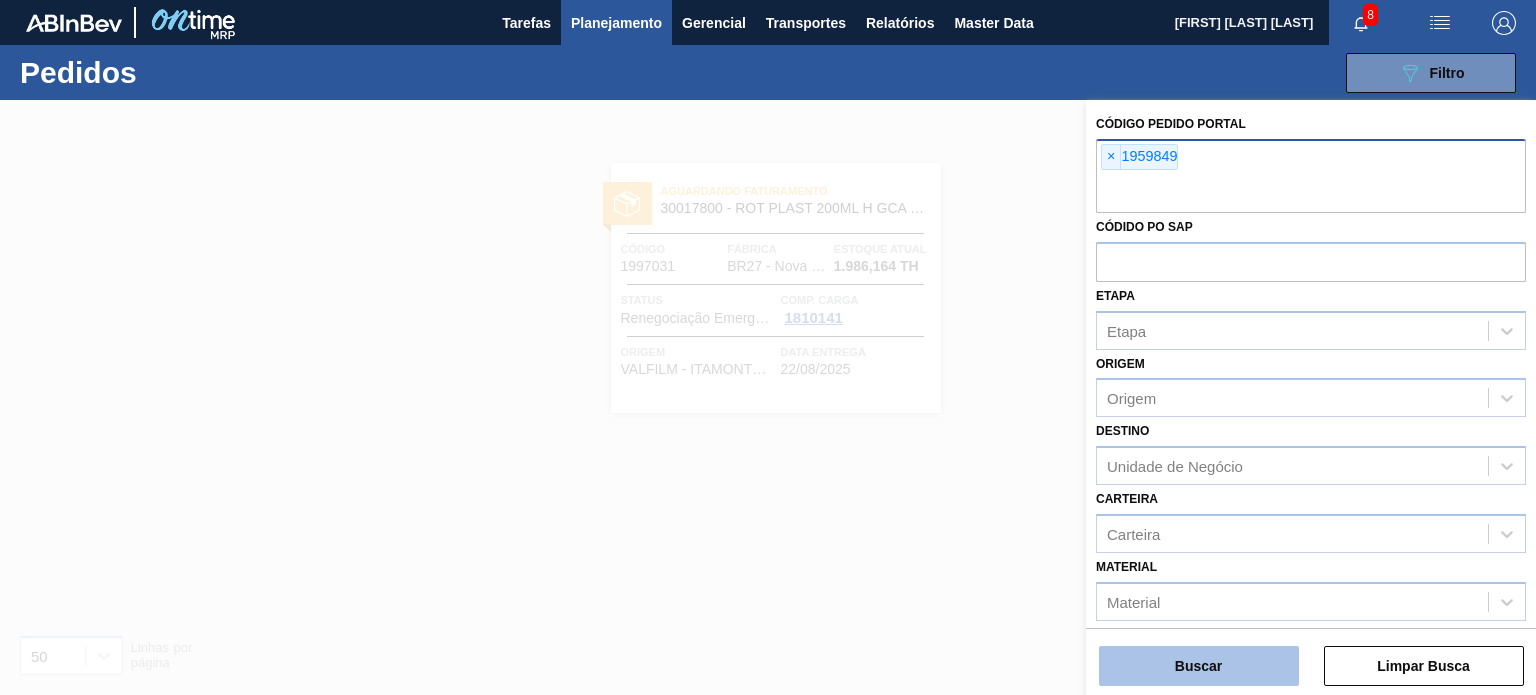 click on "Buscar" at bounding box center (1199, 666) 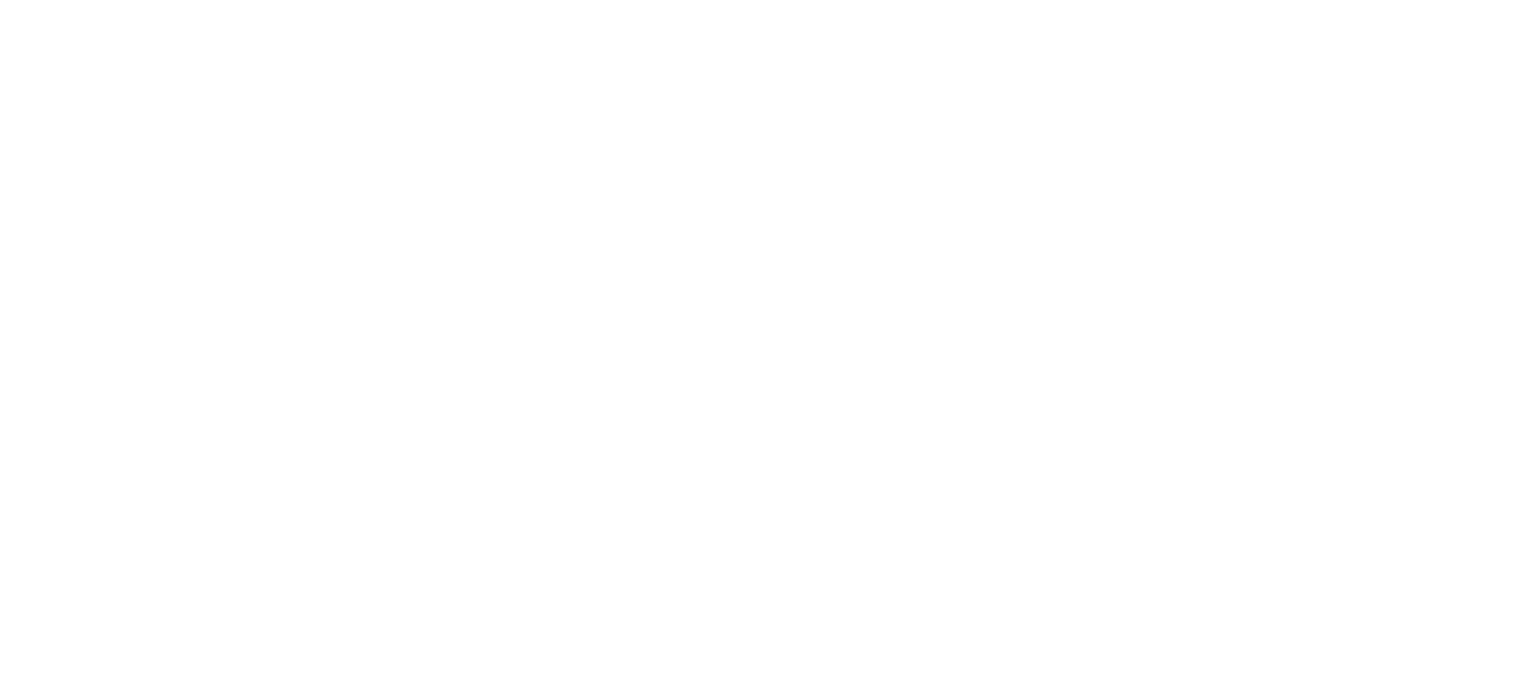 scroll, scrollTop: 0, scrollLeft: 0, axis: both 